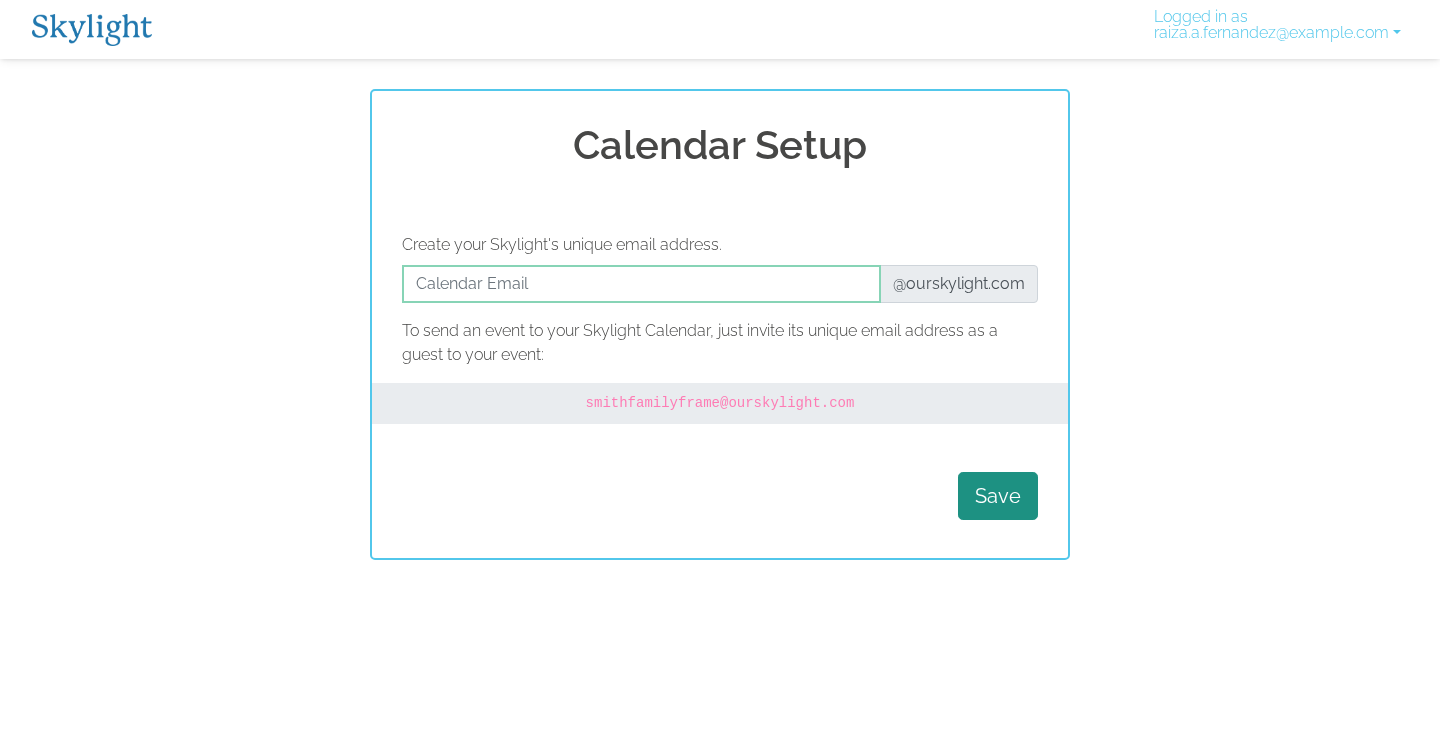 scroll, scrollTop: 0, scrollLeft: 0, axis: both 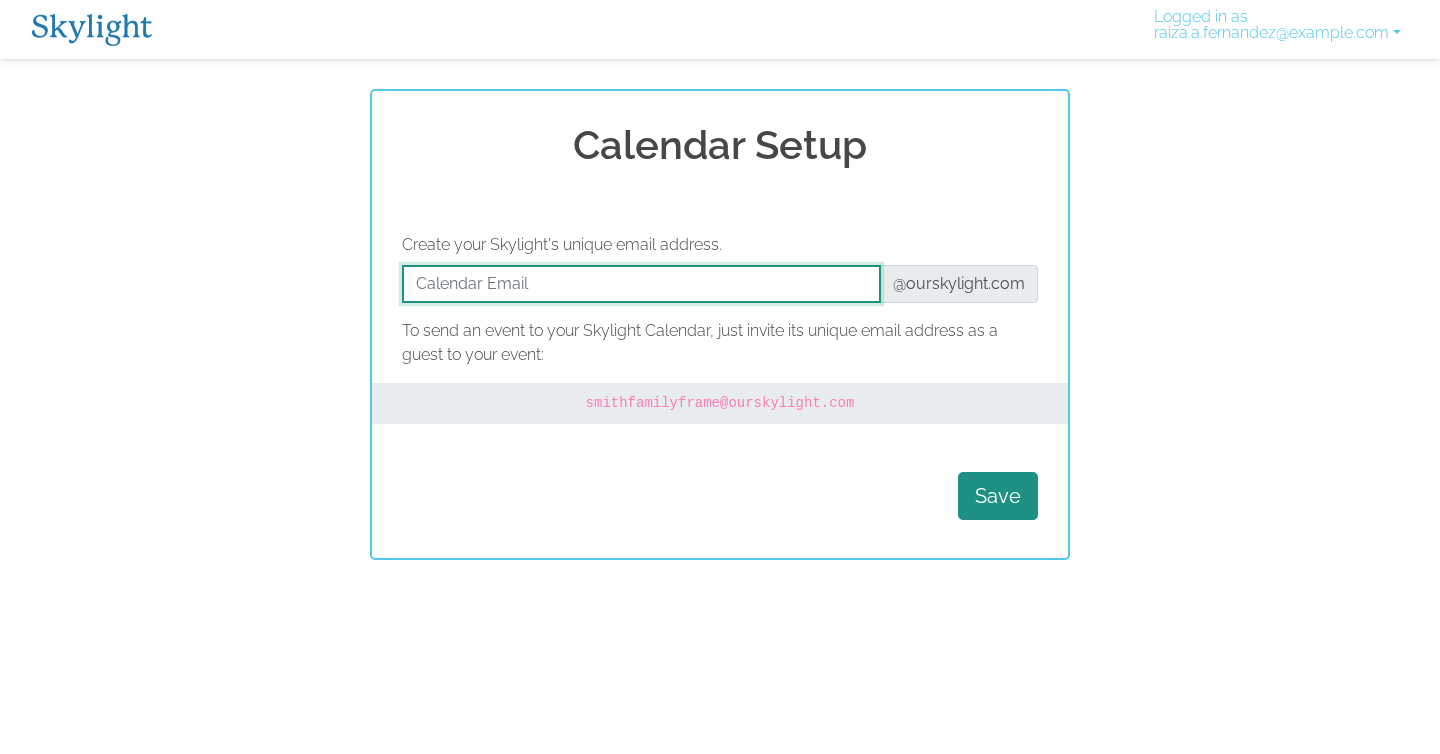 click at bounding box center [641, 284] 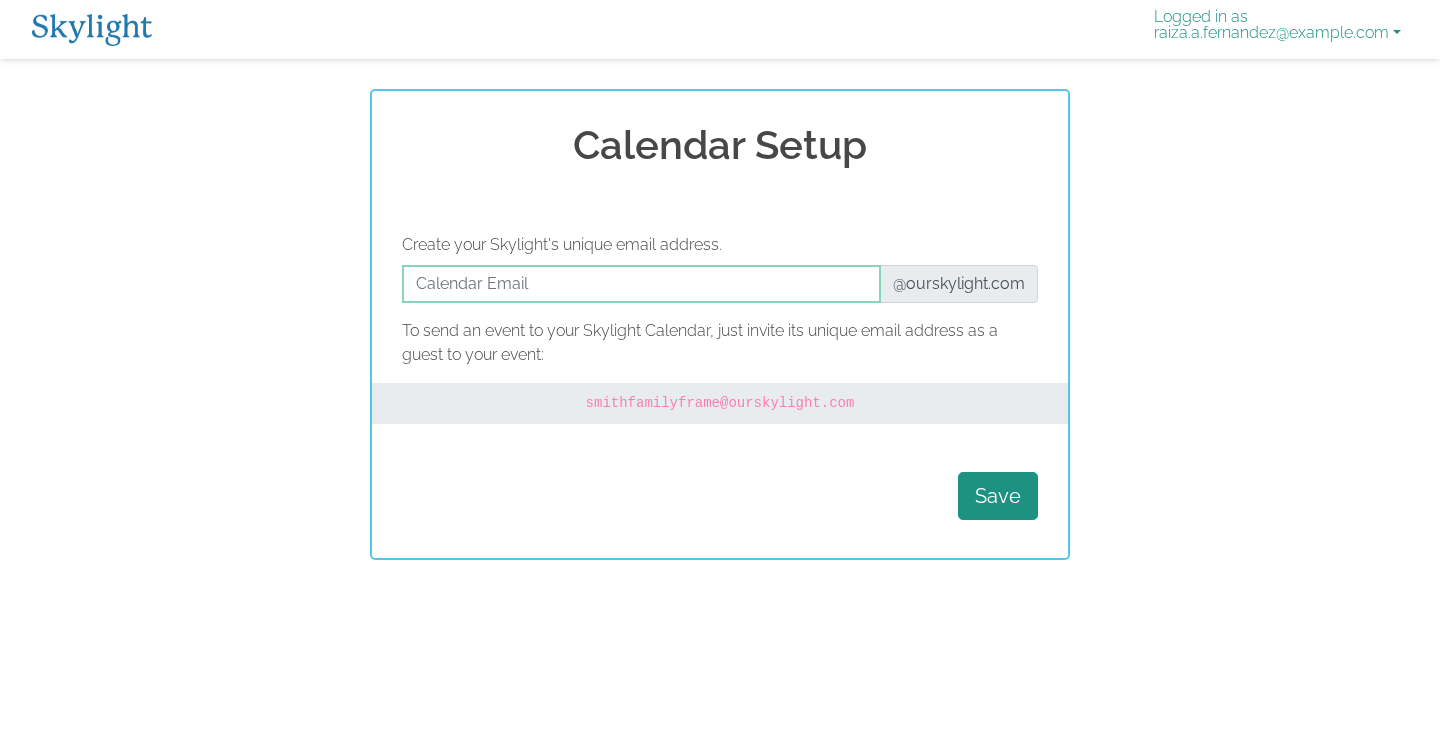 click on "Logged in as raiza.a.fernandez@example.com" at bounding box center [1277, 29] 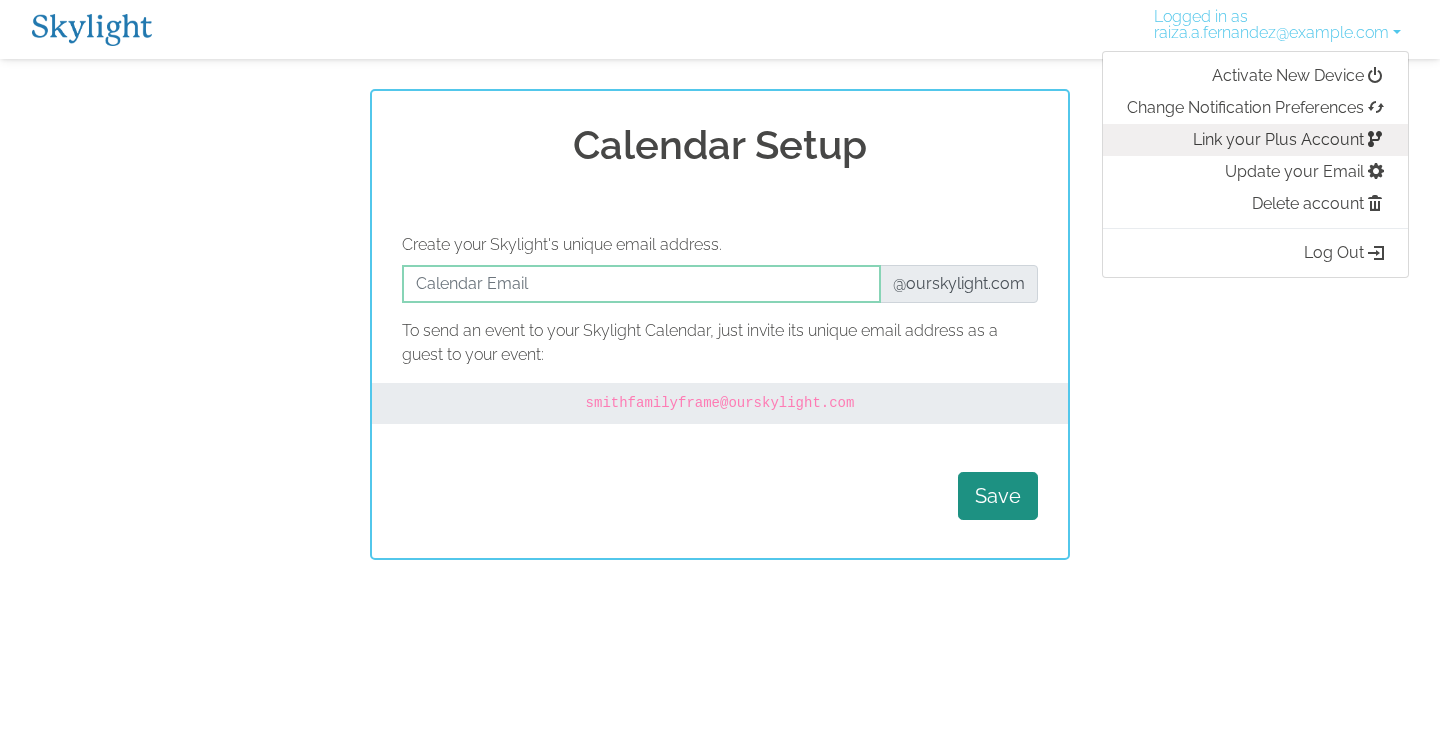 click on "Link your Plus Account" at bounding box center (1255, 140) 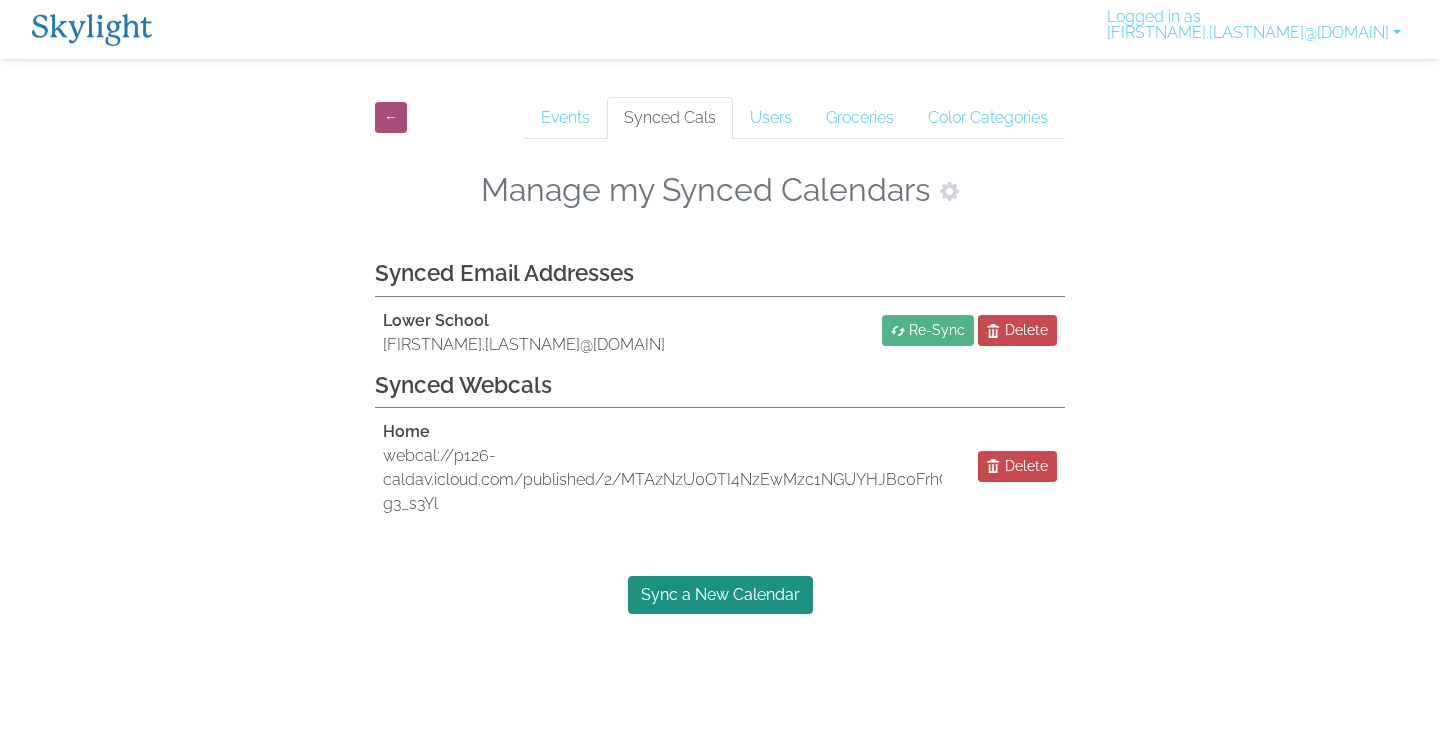 scroll, scrollTop: 0, scrollLeft: 0, axis: both 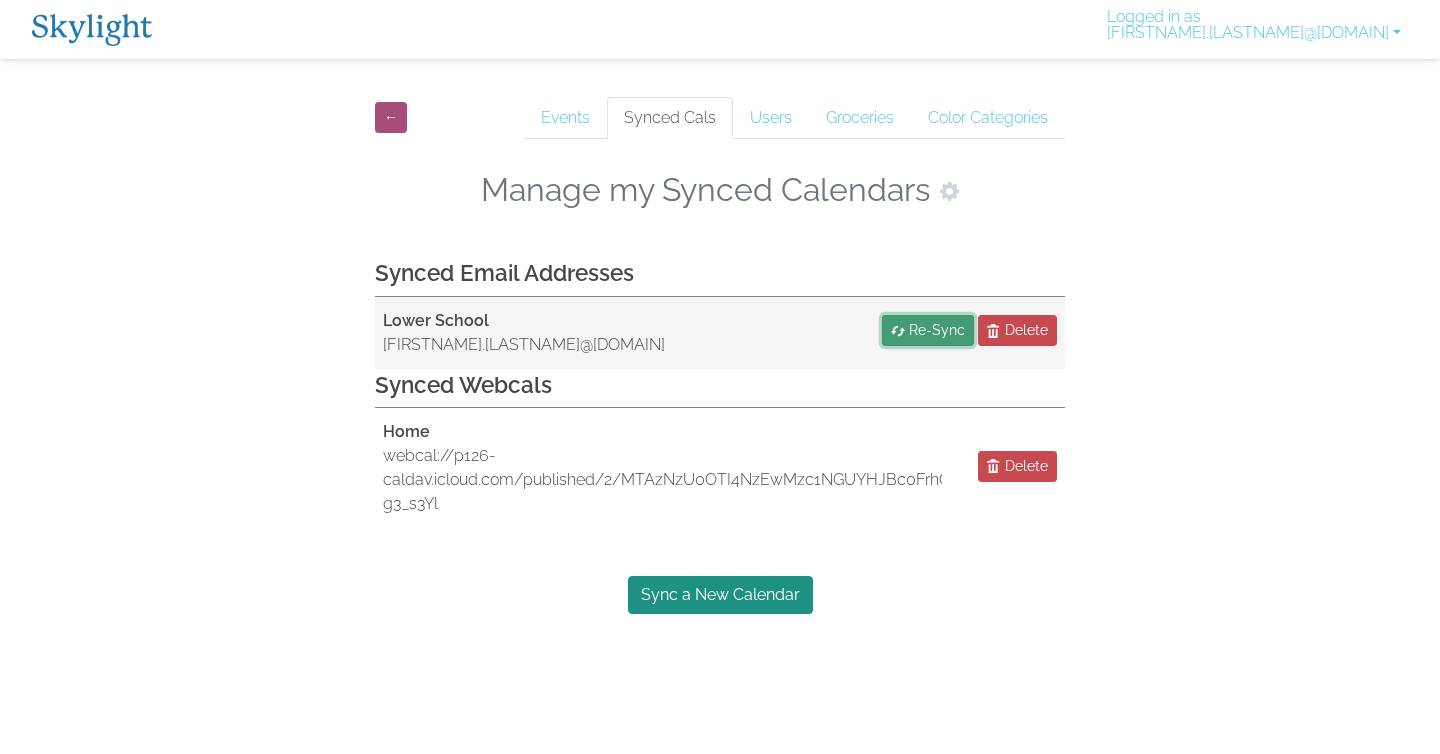 click on "Re-Sync" at bounding box center (937, 330) 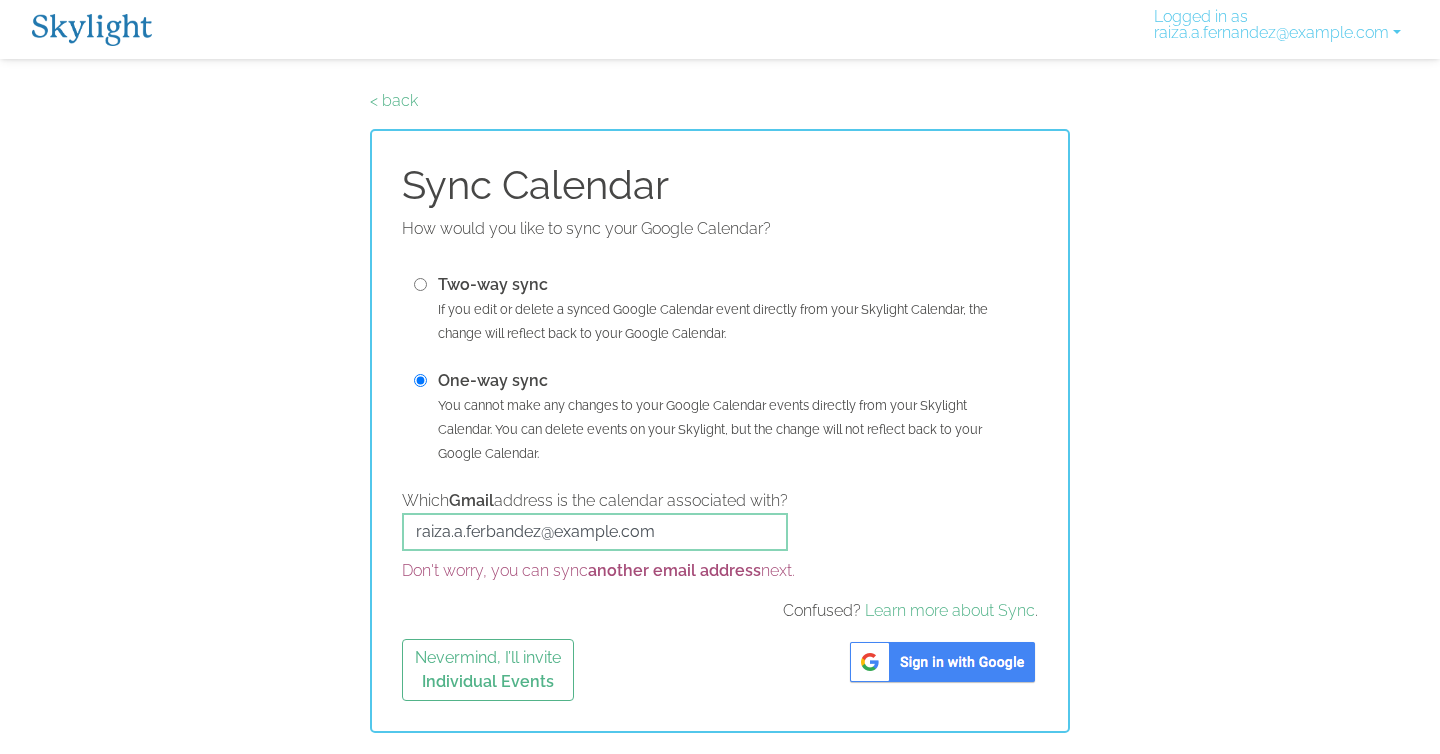 scroll, scrollTop: 0, scrollLeft: 0, axis: both 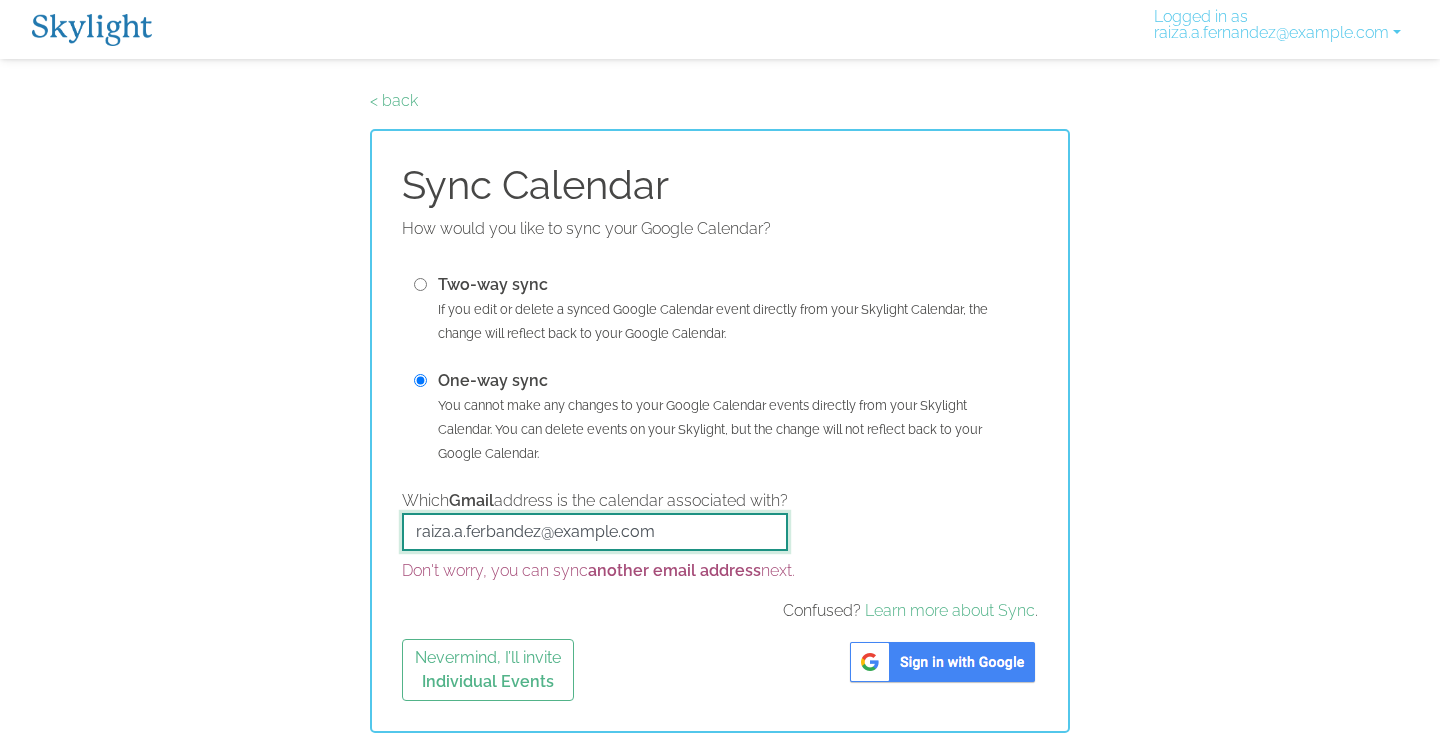 click on "[FIRSTNAME].[LASTNAME]@[DOMAIN]" at bounding box center (595, 532) 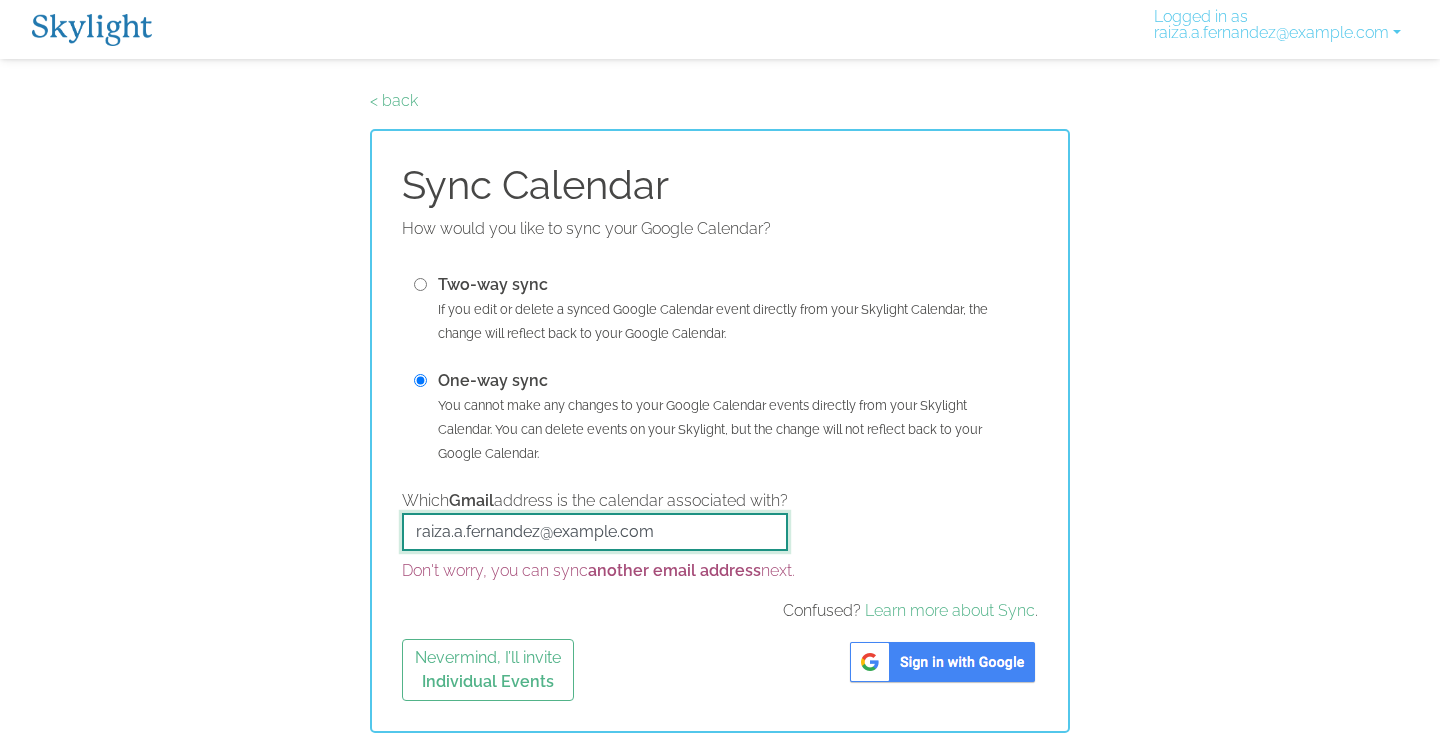 type on "[FIRSTNAME].[LASTNAME]@[DOMAIN]" 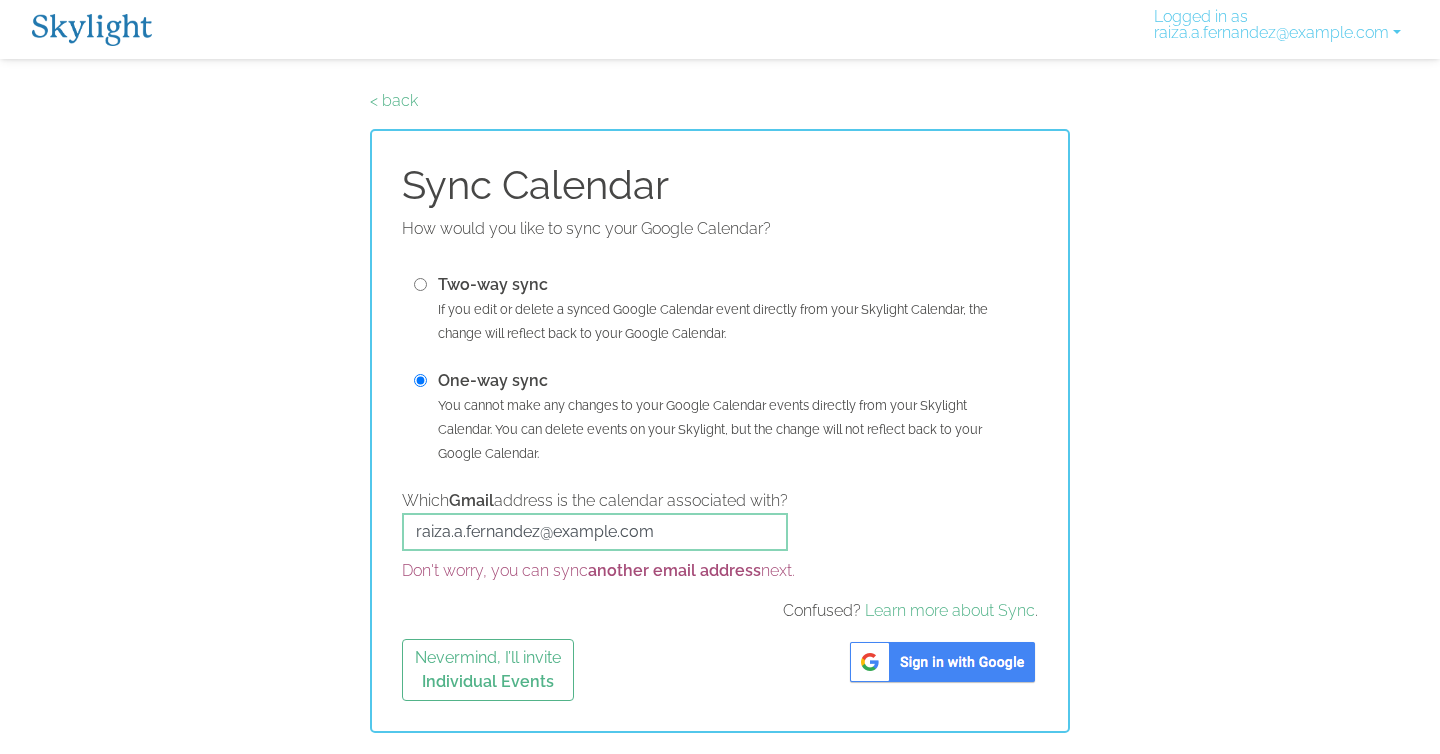 click at bounding box center [942, 662] 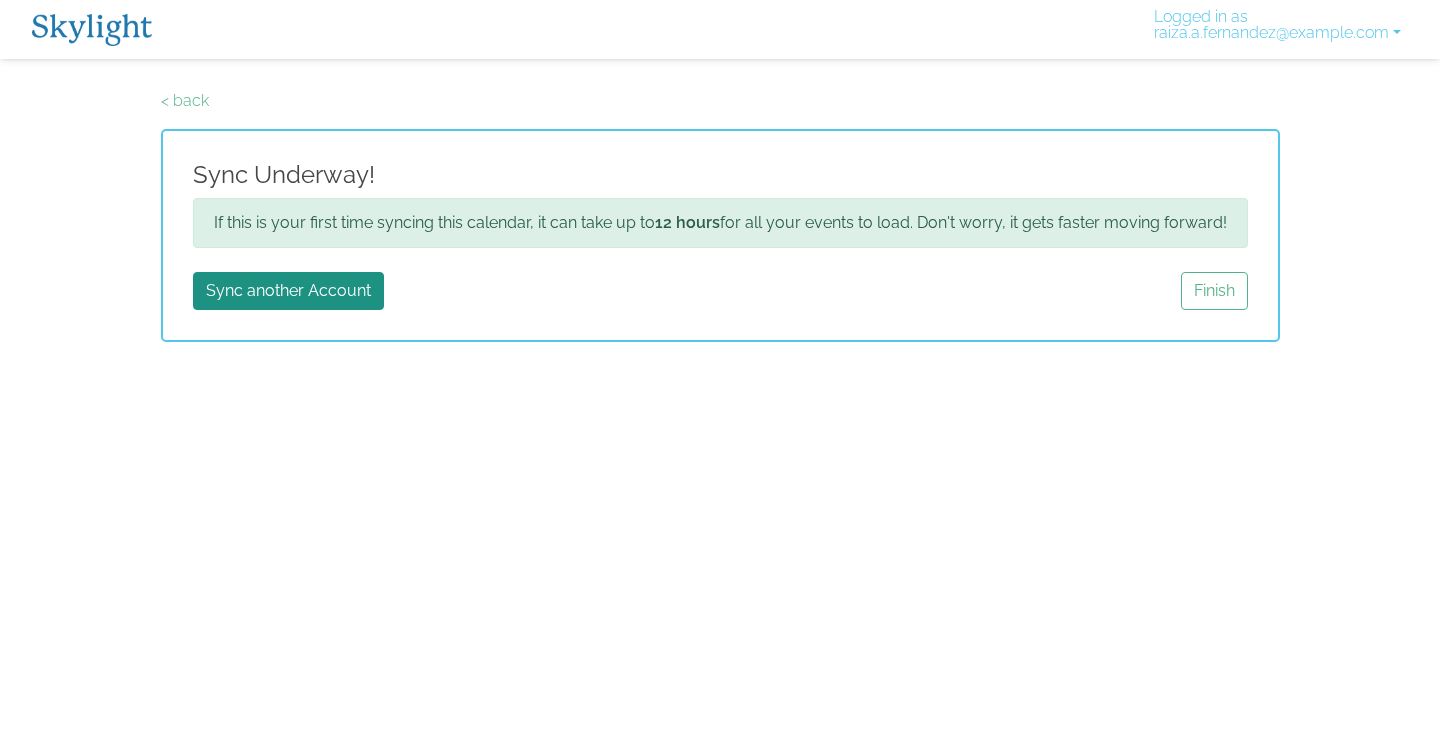 scroll, scrollTop: 0, scrollLeft: 0, axis: both 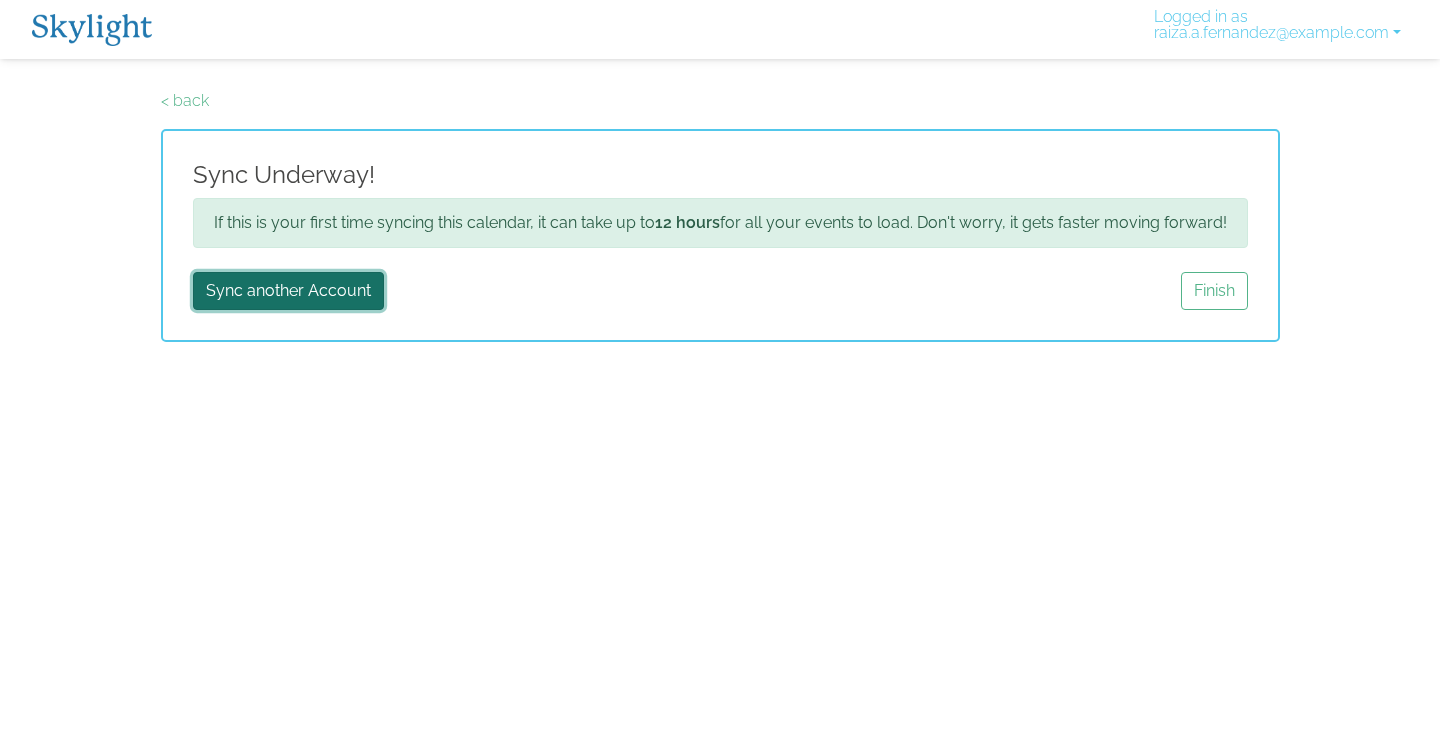 click on "Sync another Account" at bounding box center [288, 291] 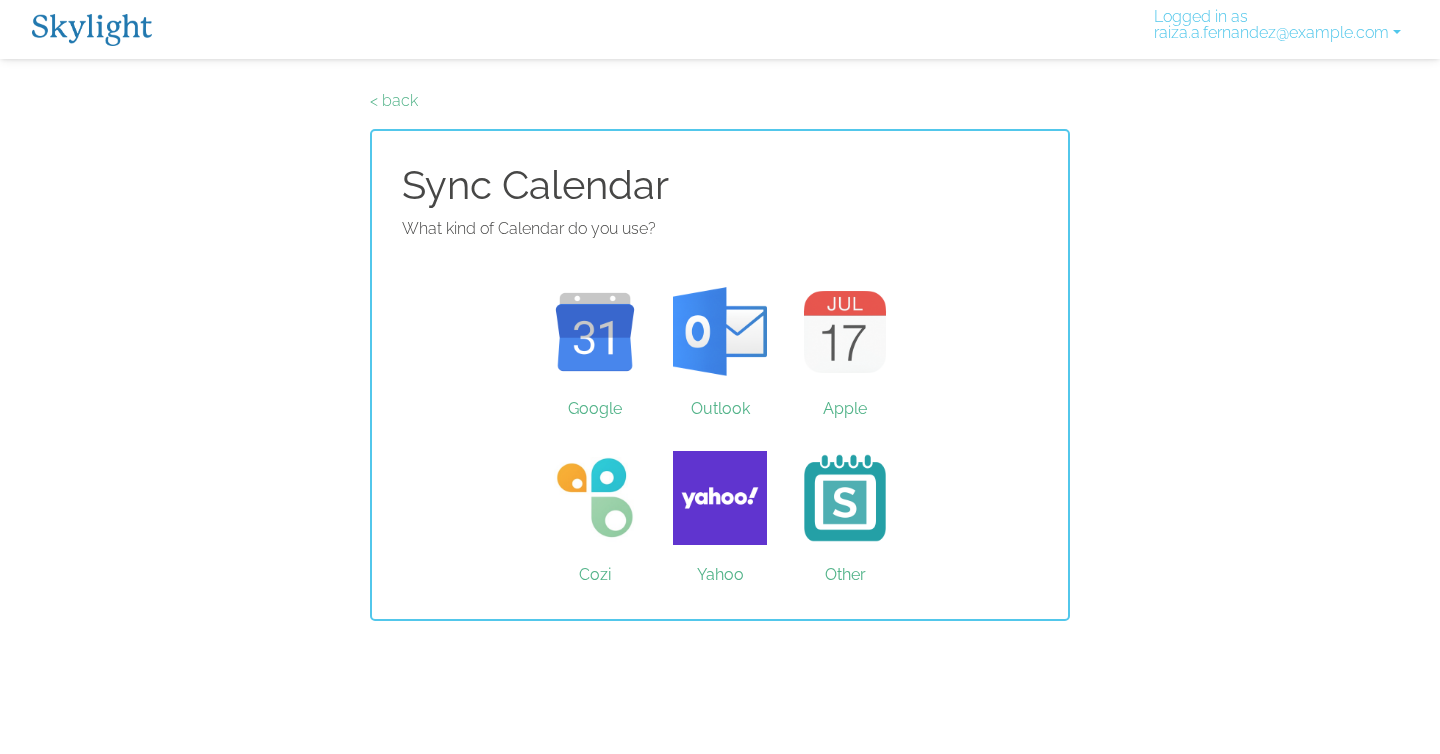 scroll, scrollTop: 0, scrollLeft: 0, axis: both 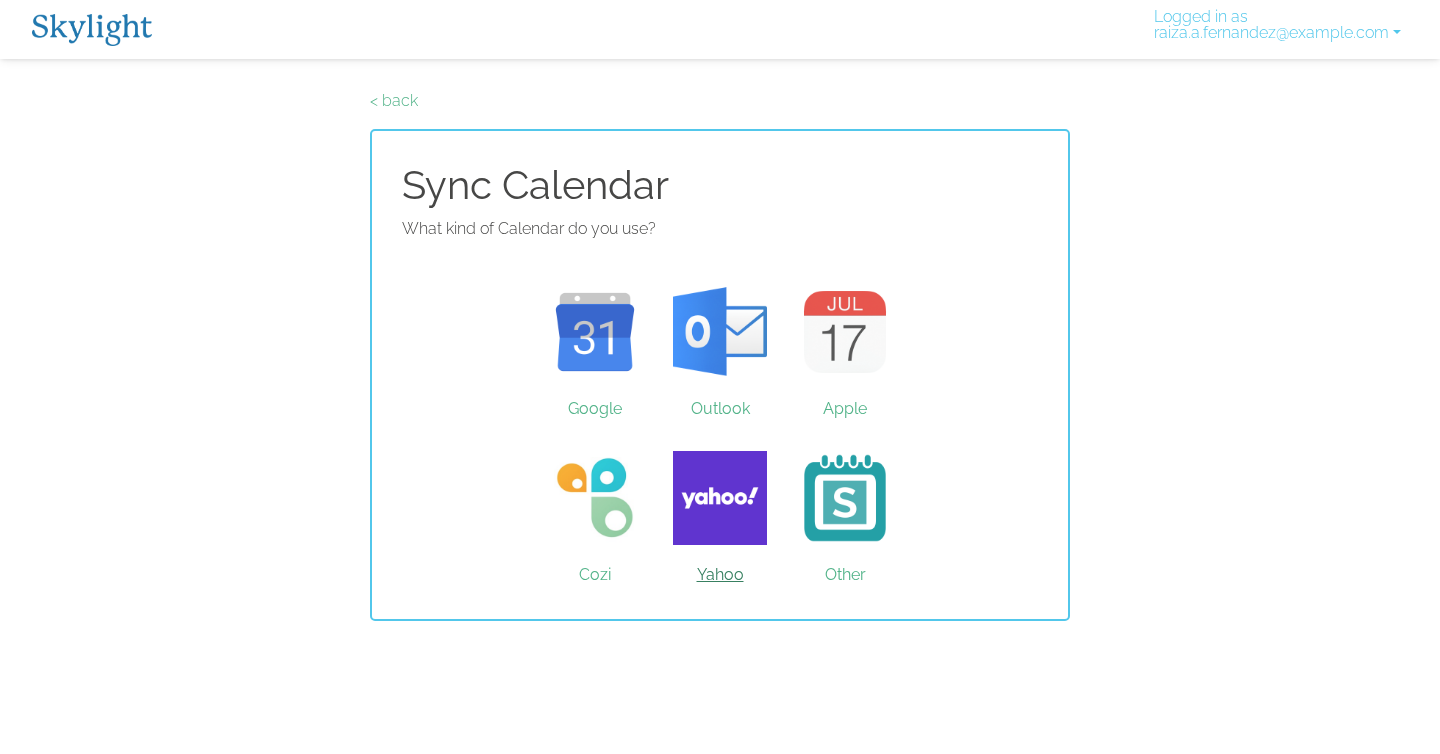 click on "Yahoo" at bounding box center [720, 498] 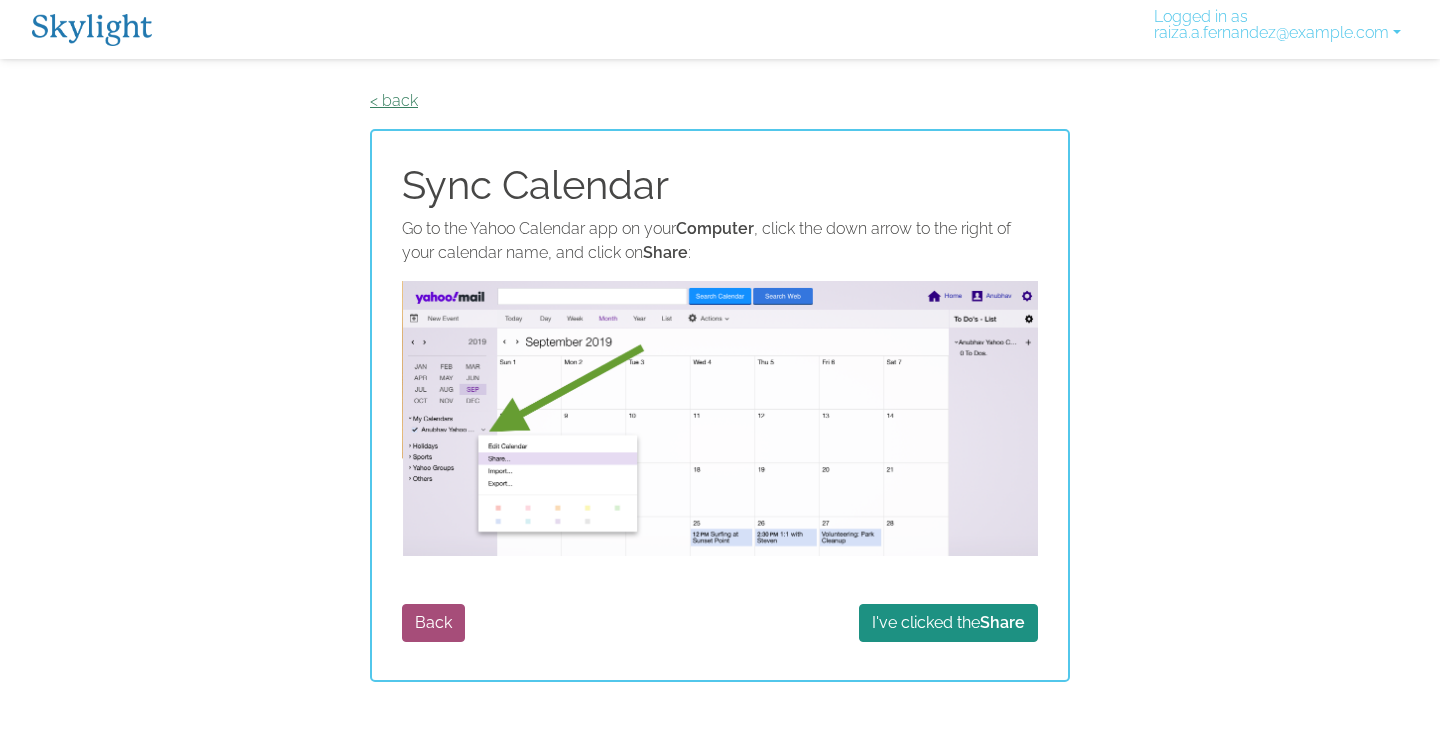 click on "< back" at bounding box center [394, 100] 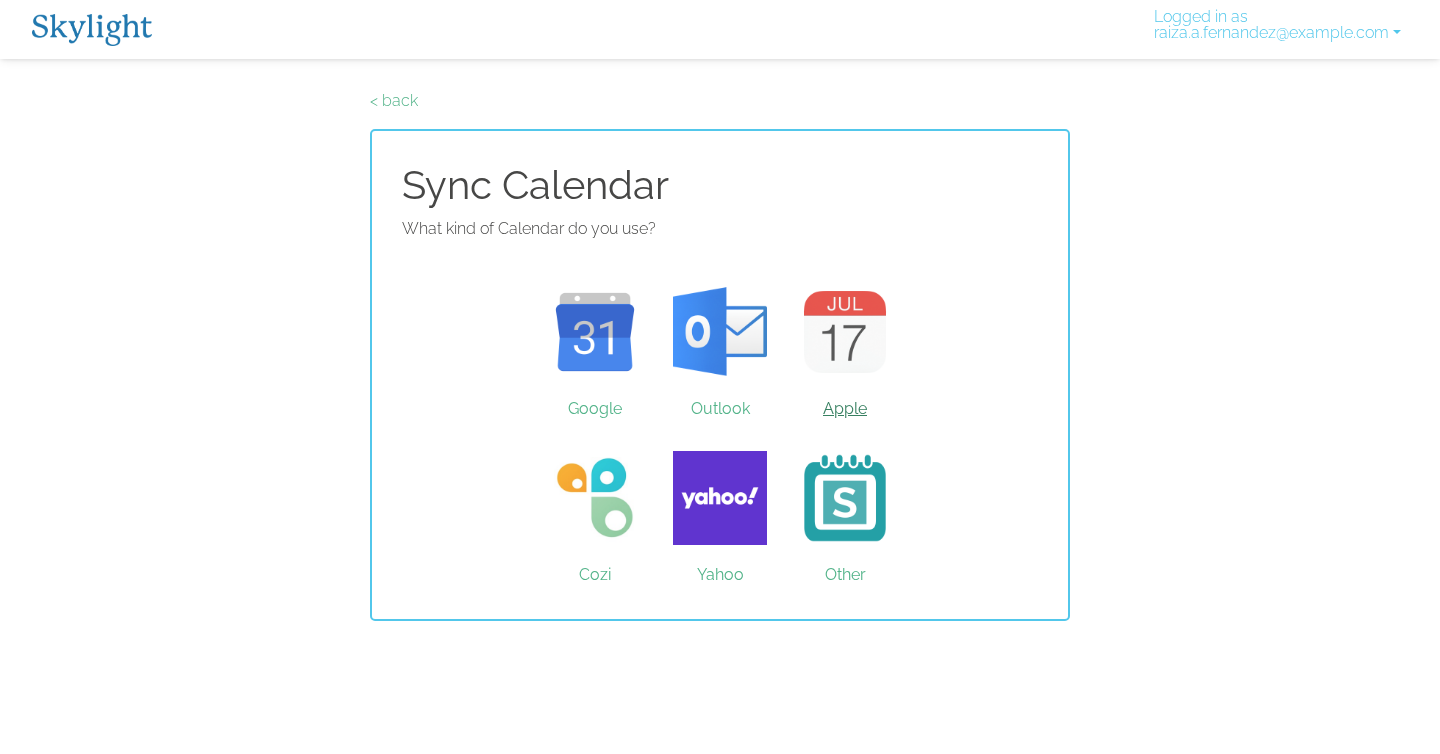 click on "Apple" at bounding box center (845, 332) 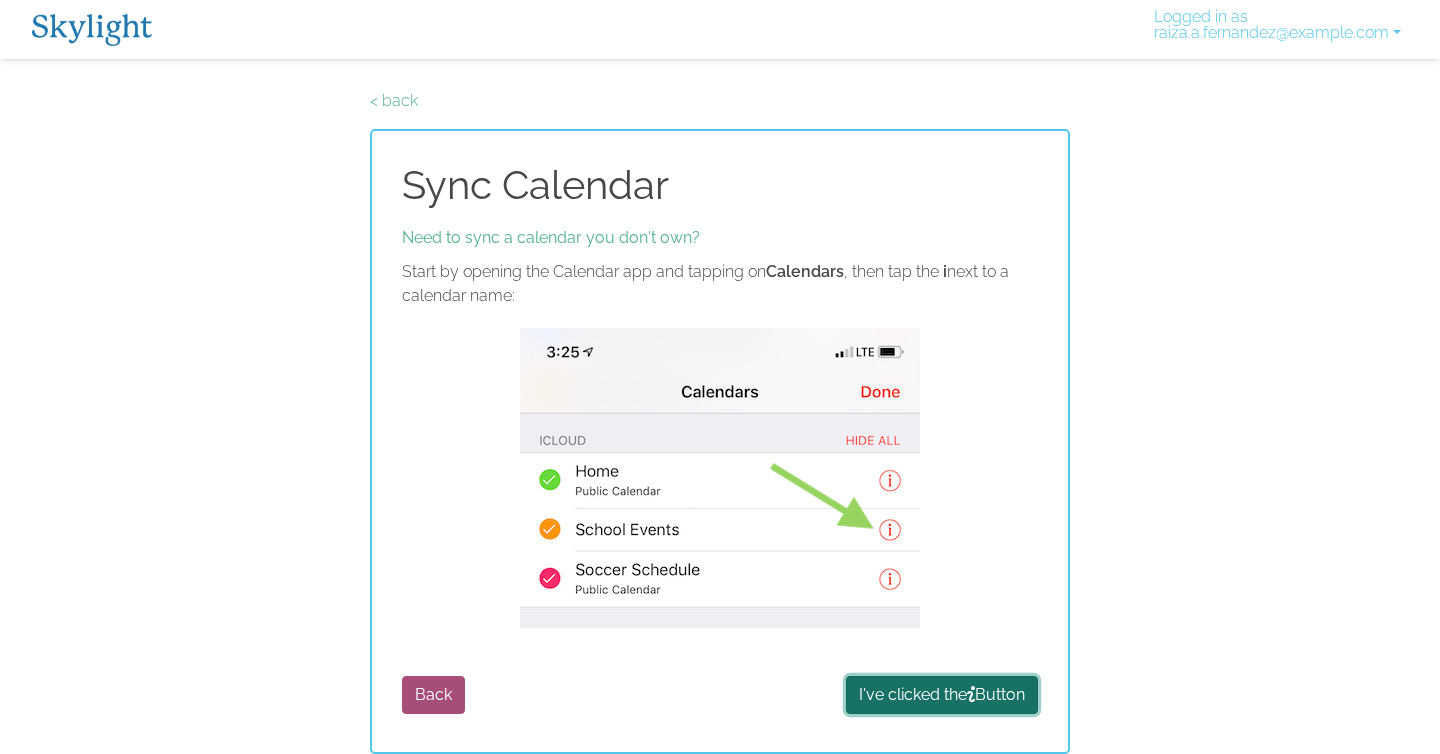 click on "I've clicked the   Button" at bounding box center (942, 695) 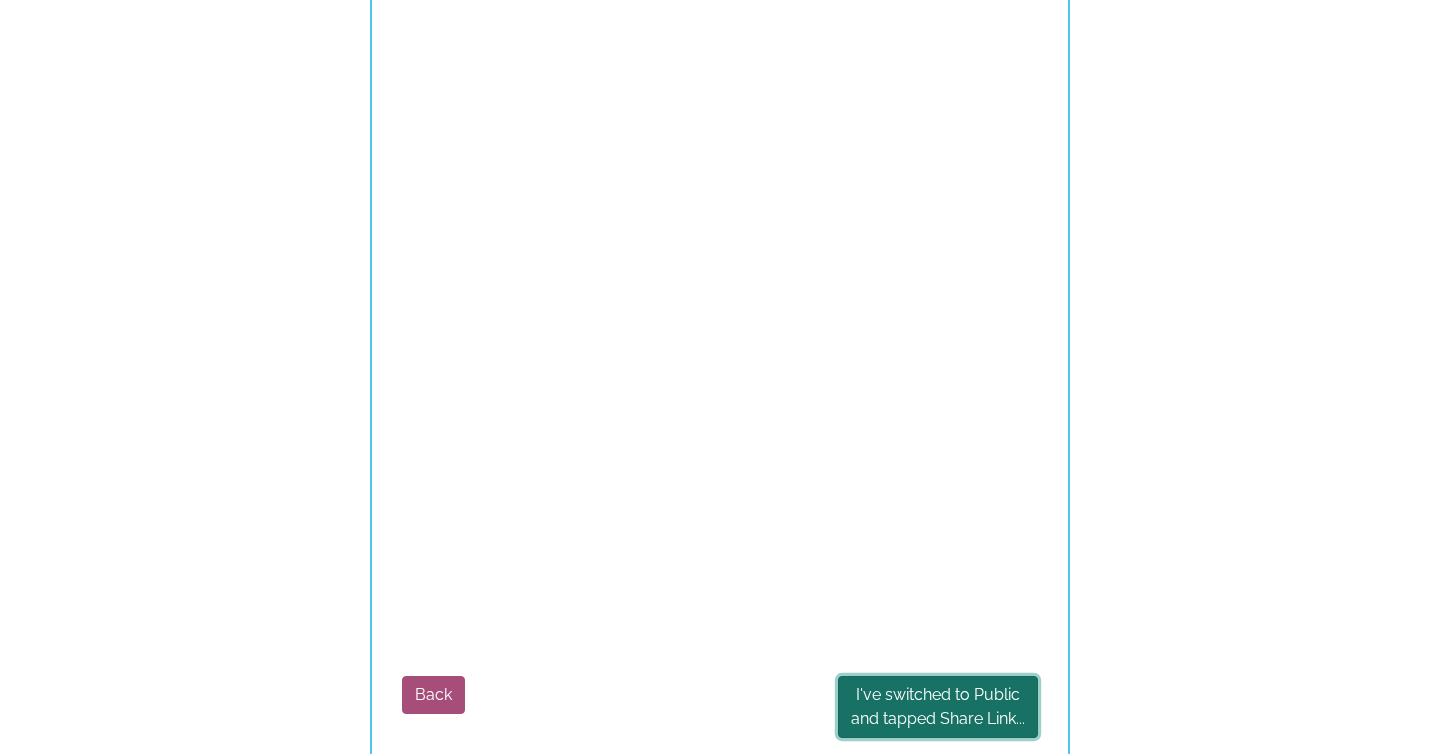scroll, scrollTop: 523, scrollLeft: 0, axis: vertical 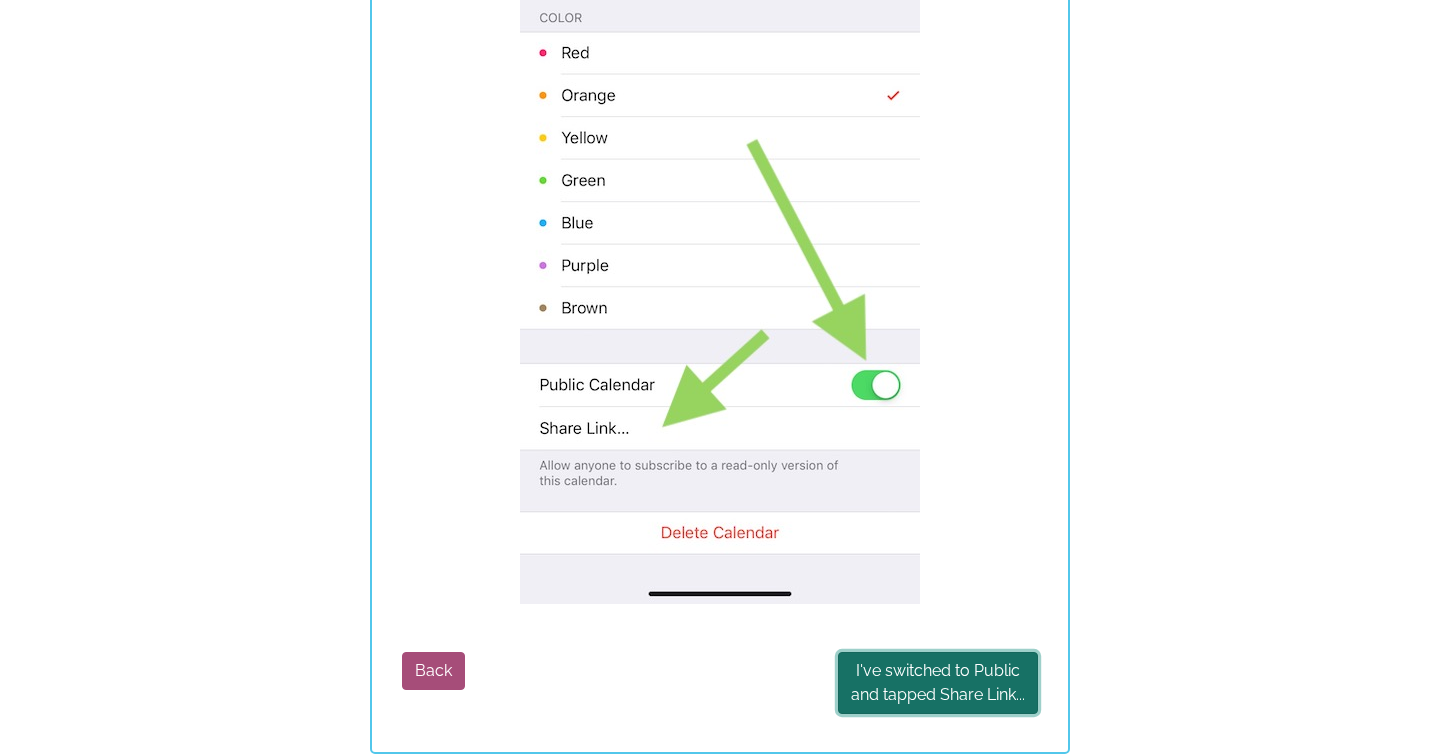 click on "I've switched to Public and tapped Share Link..." at bounding box center [938, 683] 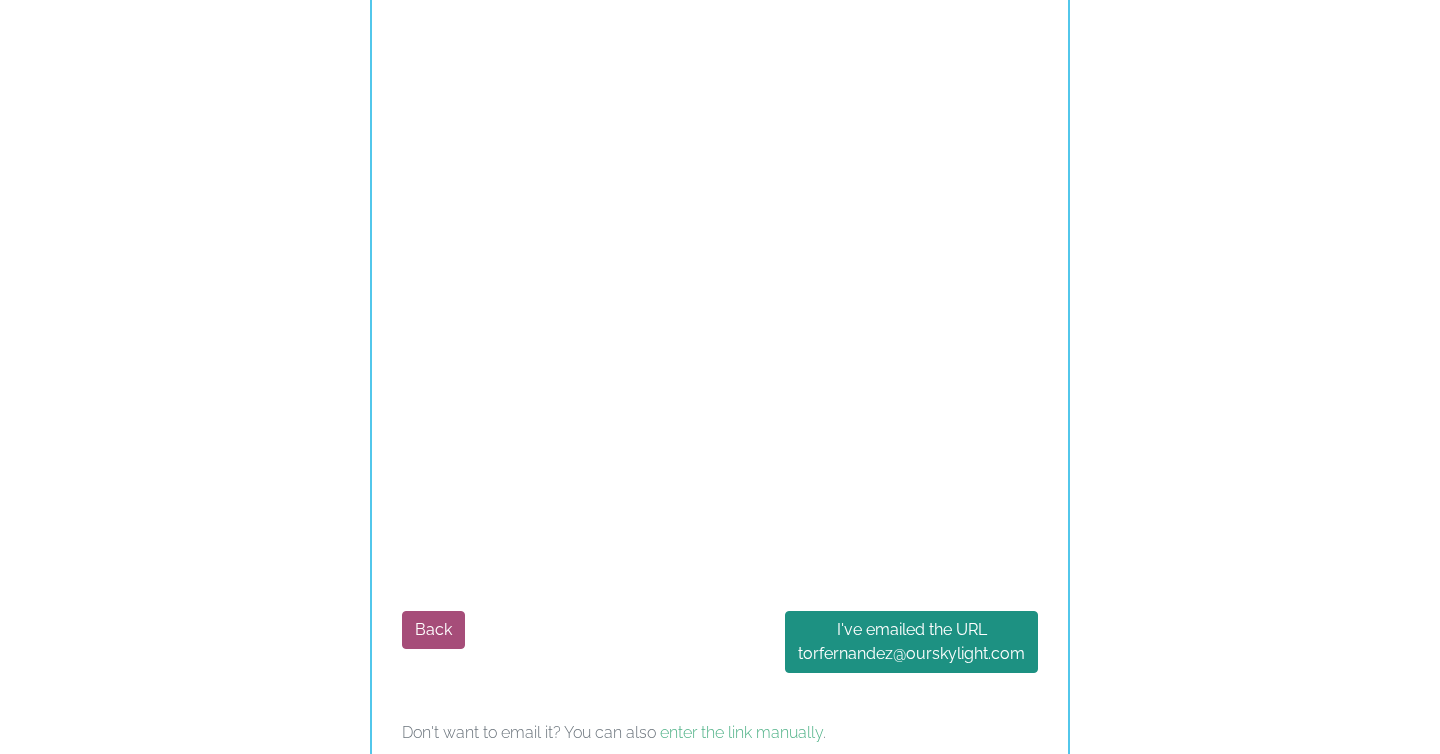 scroll, scrollTop: 1183, scrollLeft: 0, axis: vertical 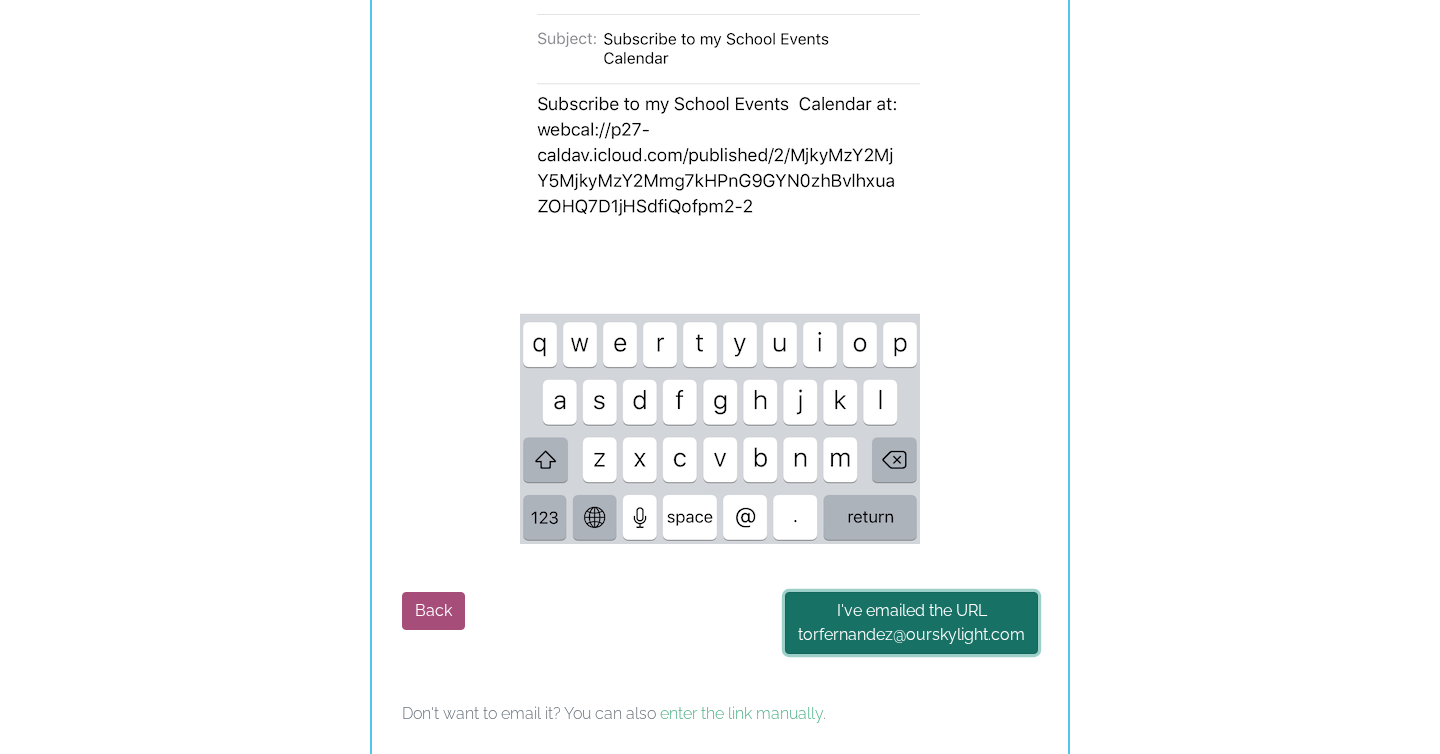 click on "I've emailed the URL to  rfernandez @ourskylight.com" at bounding box center [911, 623] 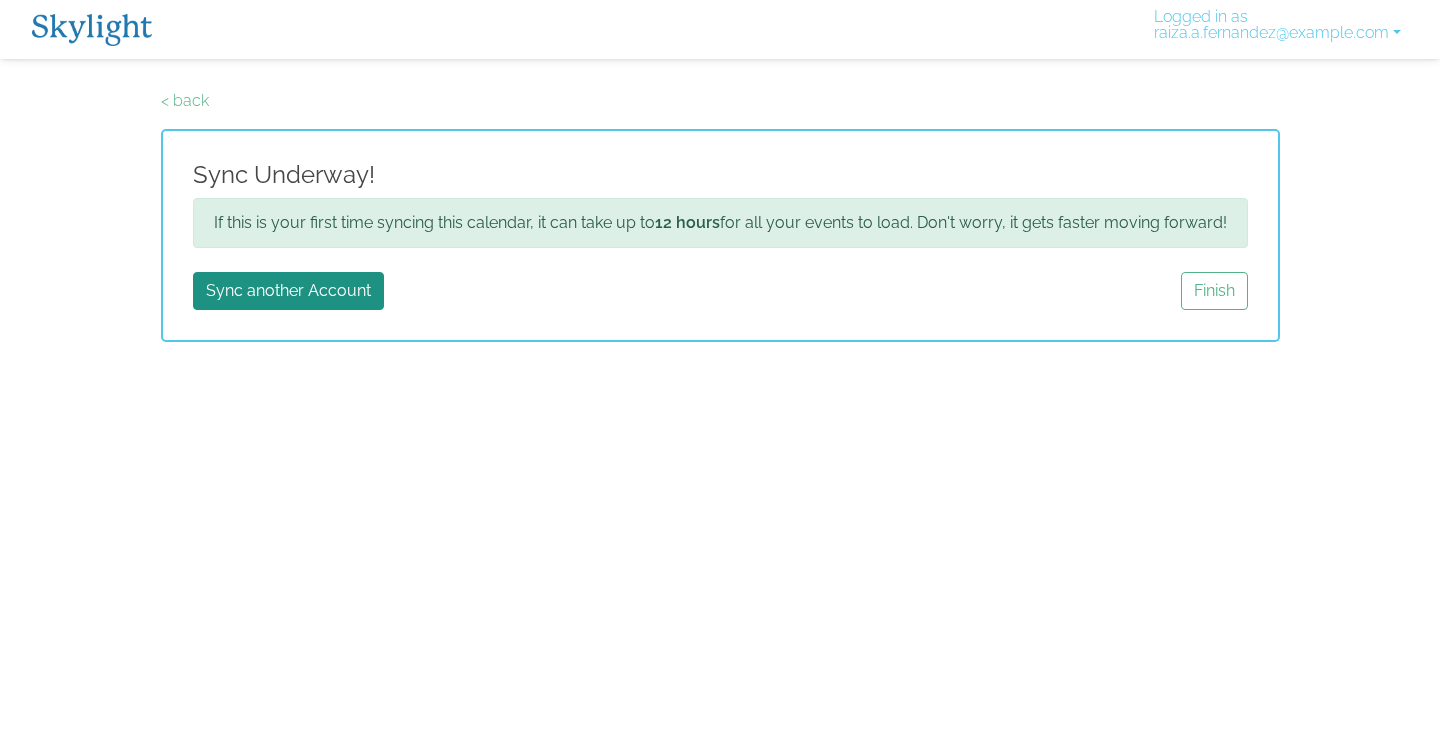 scroll, scrollTop: 0, scrollLeft: 0, axis: both 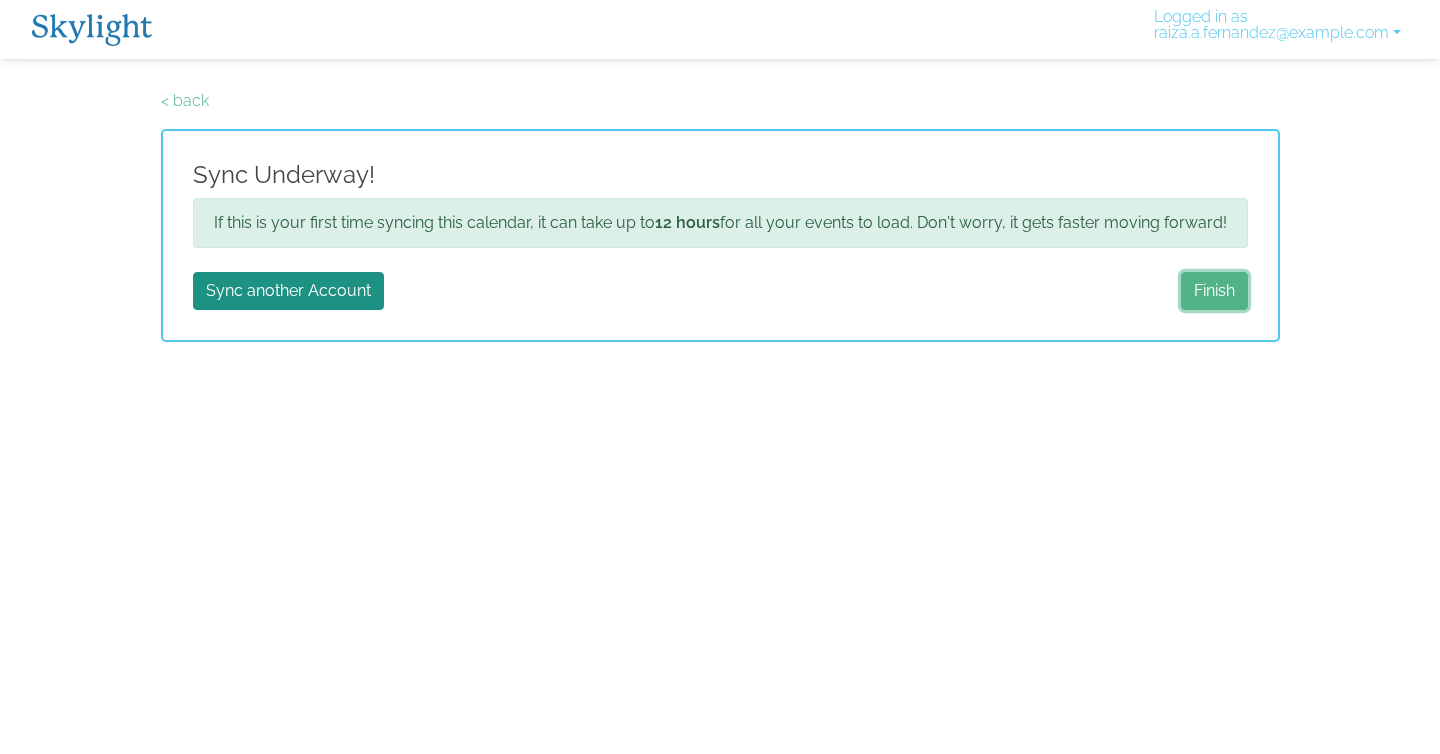 click on "Finish" at bounding box center [1214, 291] 